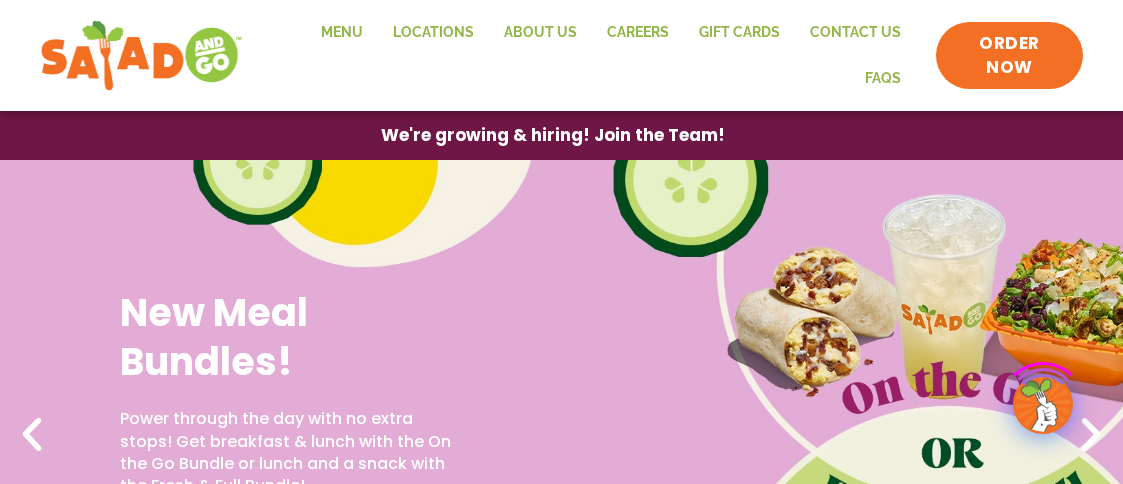 scroll, scrollTop: 0, scrollLeft: 0, axis: both 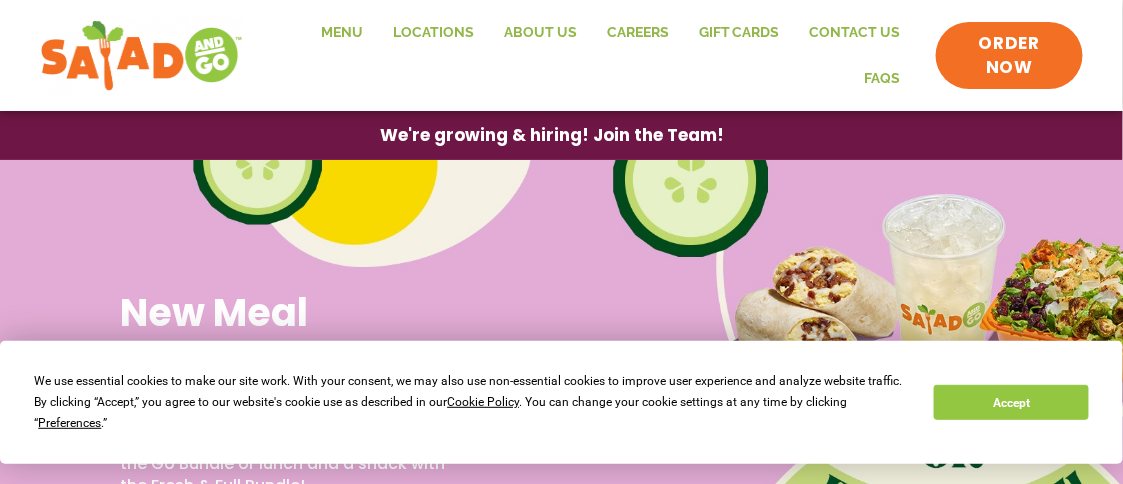click on "Preferences" at bounding box center (69, 423) 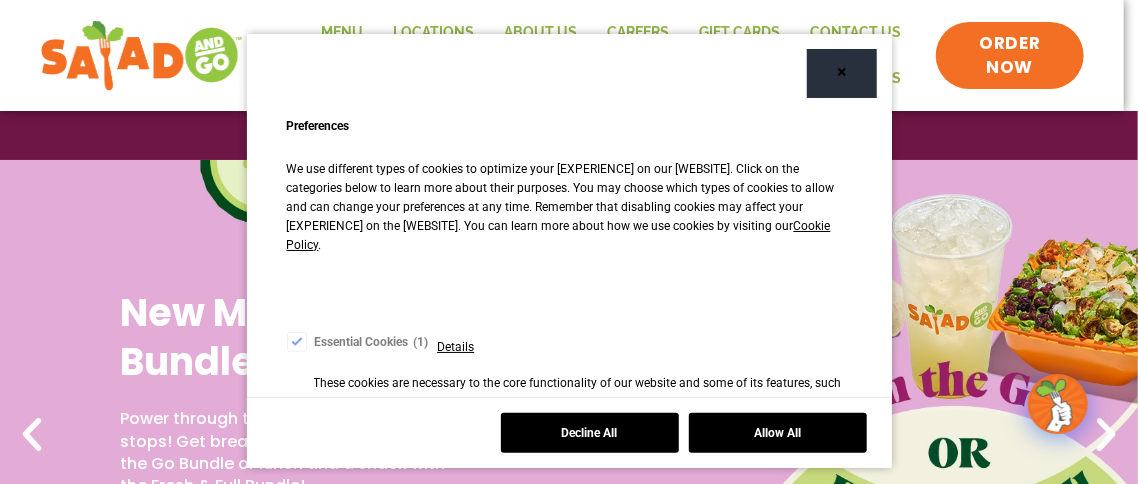 click on "Details" at bounding box center [455, 347] 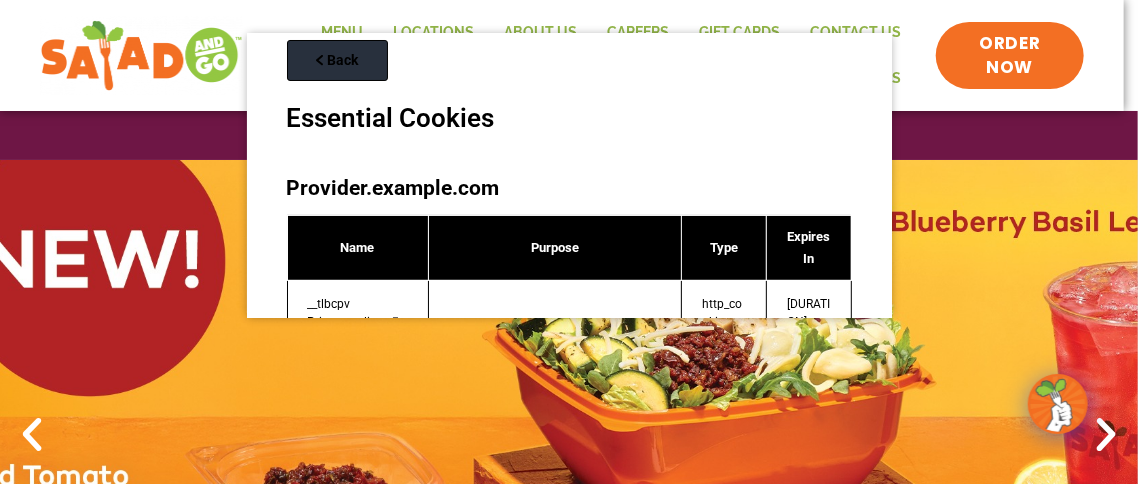 scroll, scrollTop: 0, scrollLeft: 0, axis: both 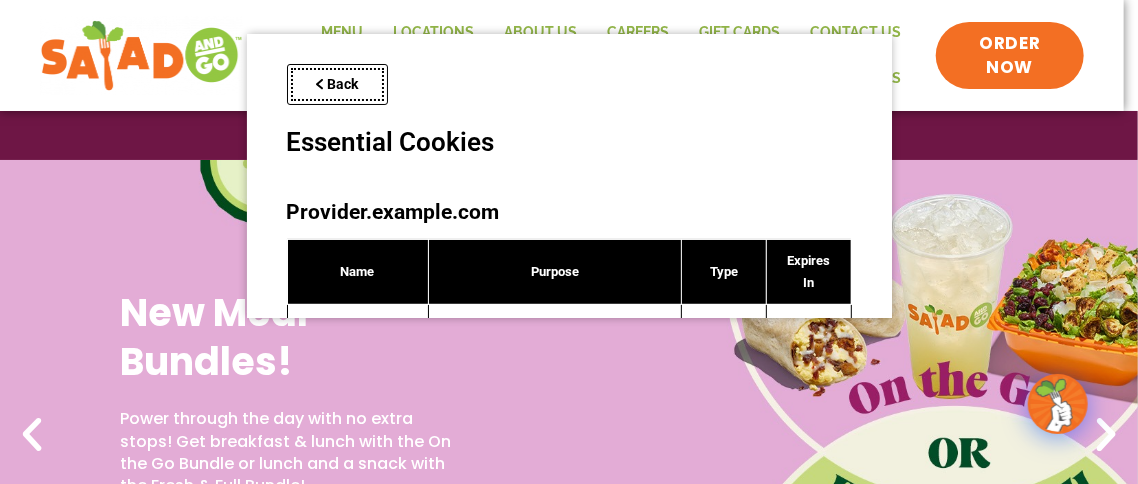 click on "Back" at bounding box center (337, 84) 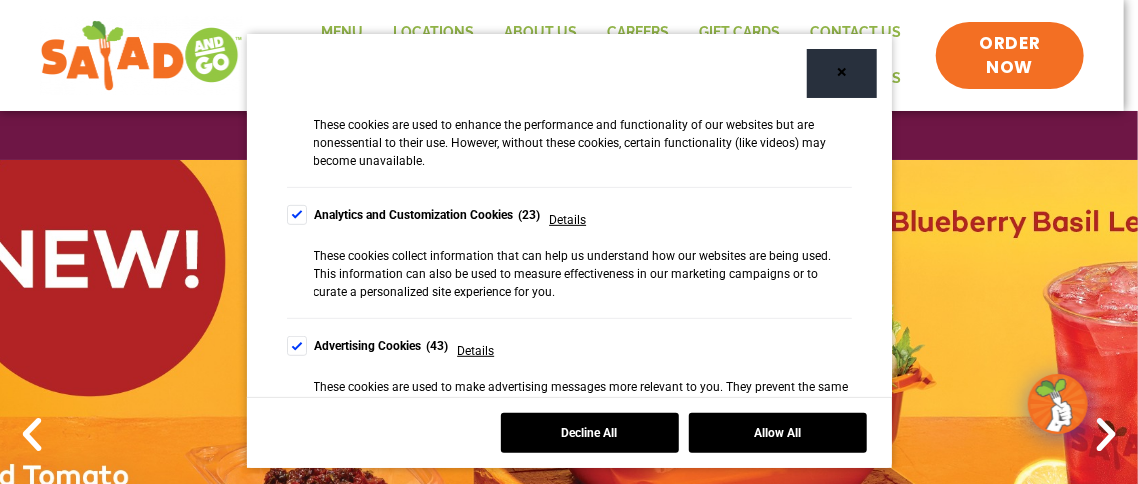 scroll, scrollTop: 400, scrollLeft: 0, axis: vertical 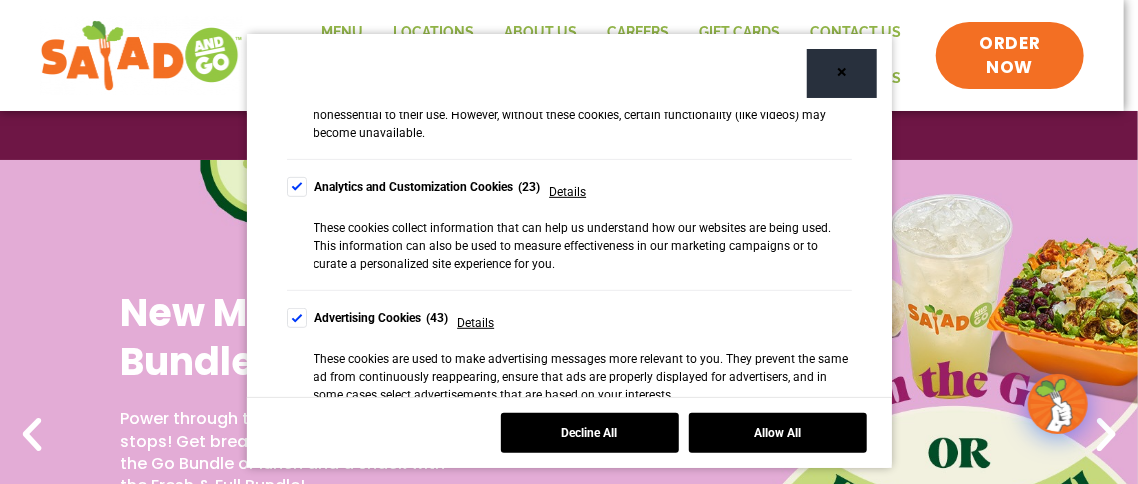 click at bounding box center (297, 187) 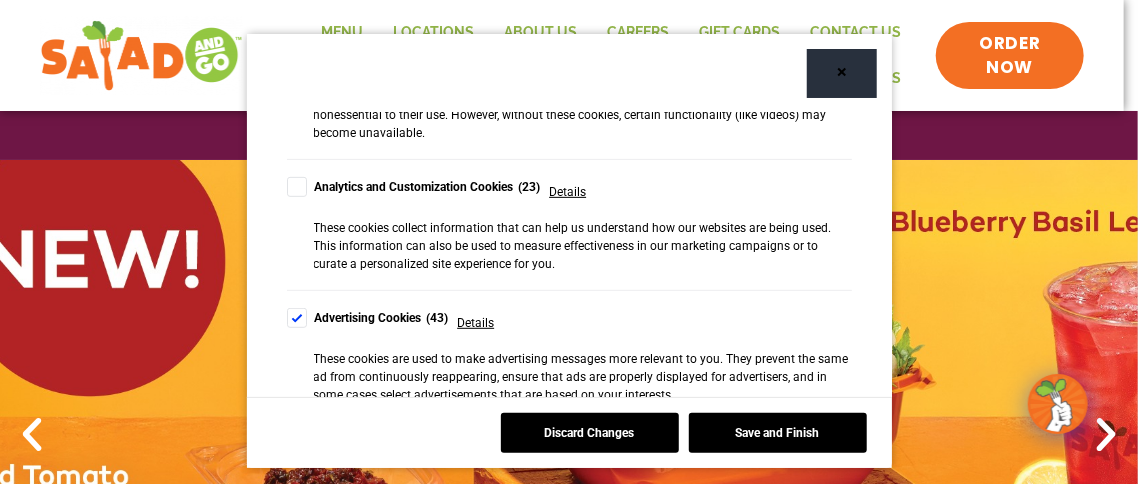 click at bounding box center [297, 318] 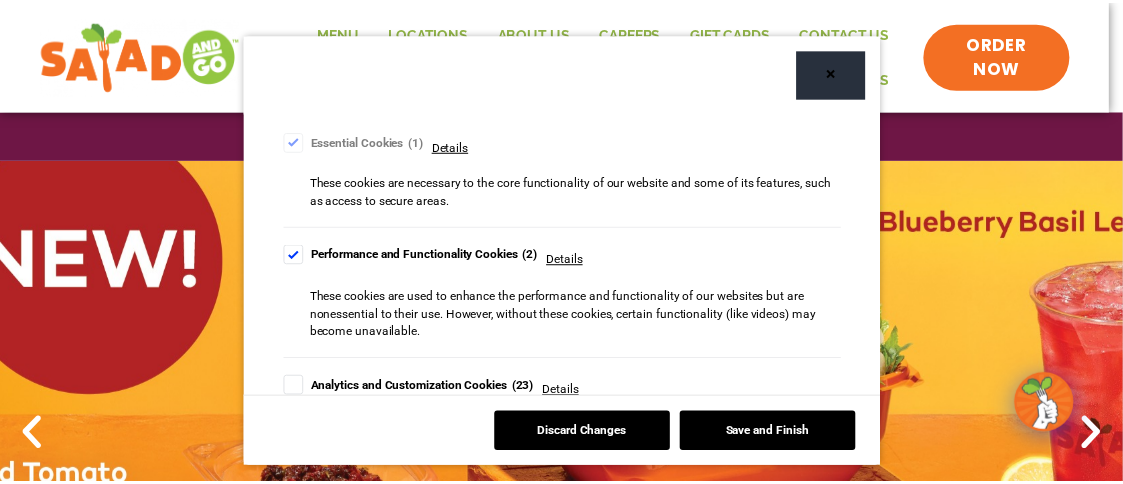scroll, scrollTop: 299, scrollLeft: 0, axis: vertical 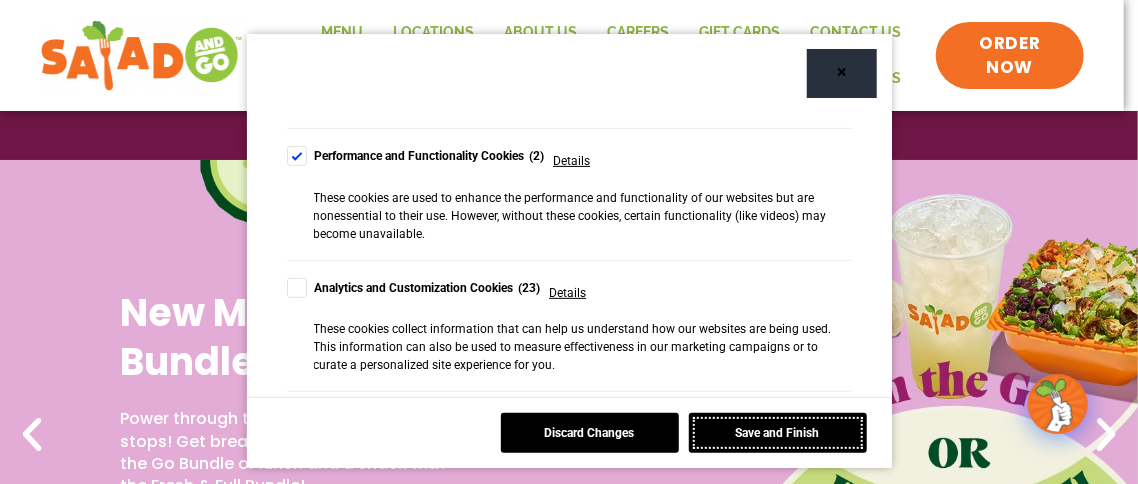 click on "Save and Finish" at bounding box center (778, 433) 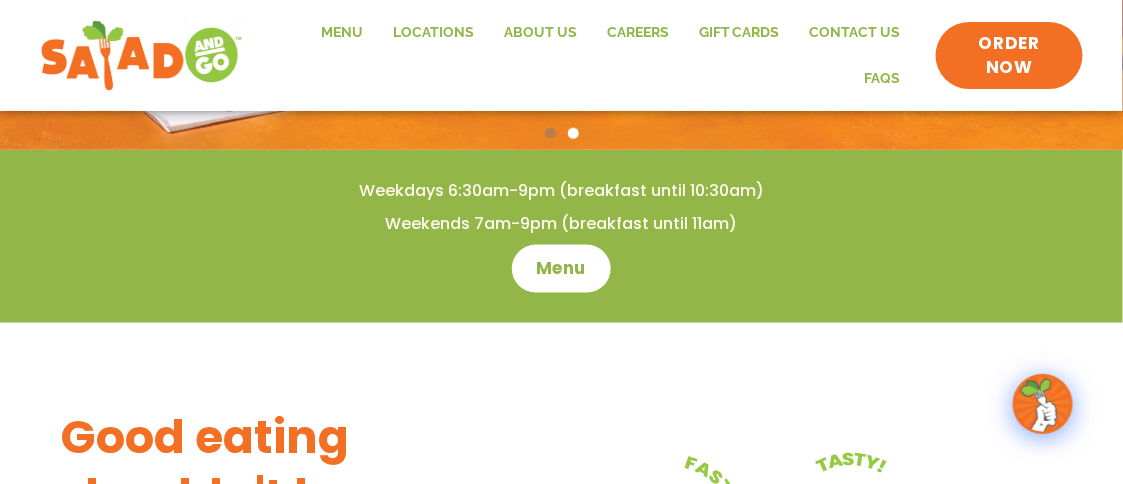 scroll, scrollTop: 500, scrollLeft: 0, axis: vertical 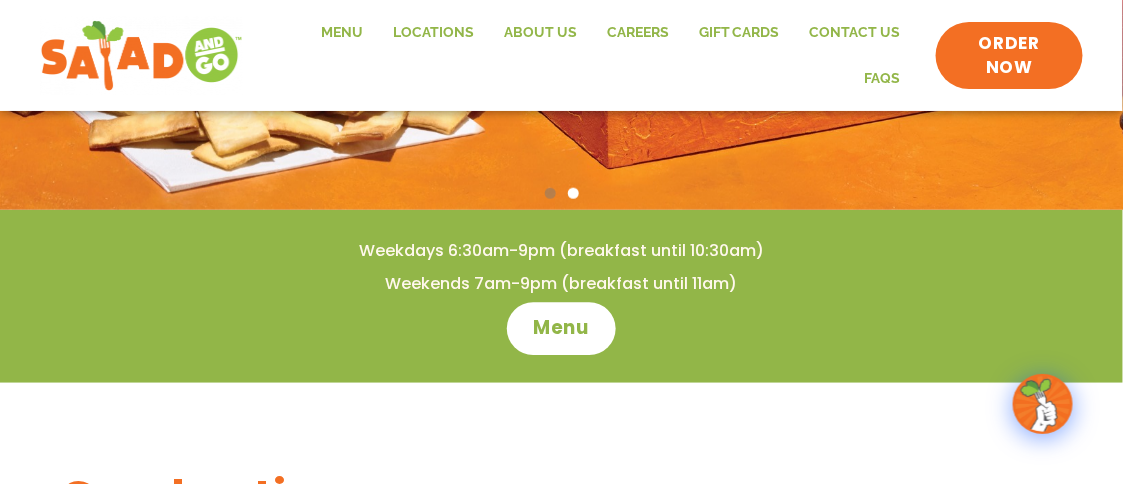 click on "Menu" at bounding box center (561, 329) 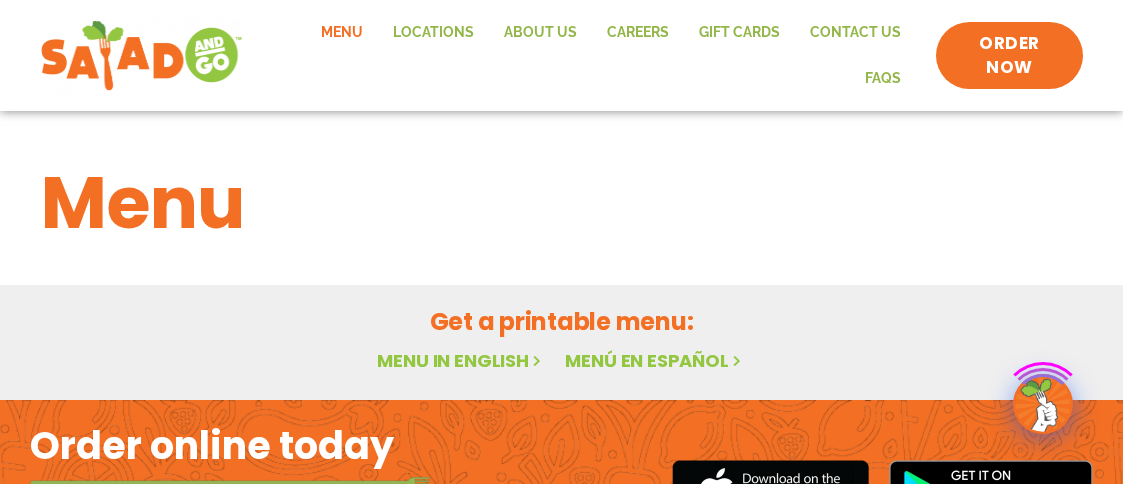 scroll, scrollTop: 0, scrollLeft: 0, axis: both 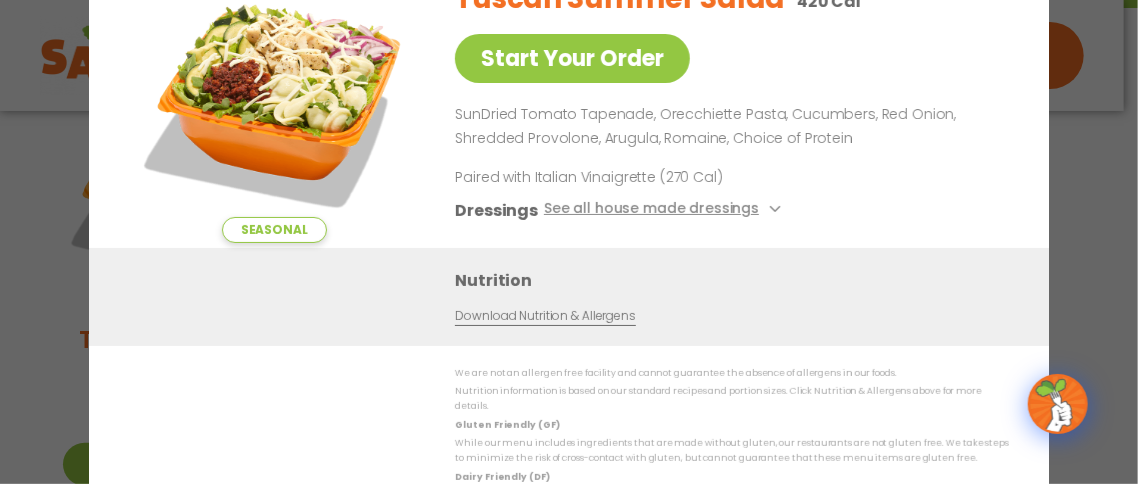 click on "Seasonal   Start Your Order Tuscan Summer Salad  420 Cal   Start Your Order SunDried Tomato Tapenade, Orecchiette Pasta, Cucumbers, Red Onion, Shredded Provolone, Arugula, Romaine, Choice of Protein Paired with Italian Vinaigrette (270 Cal) Dressings   See all house made dressings    Italian Vinaigrette   Balsamic Vinaigrette GF DF V   BBQ Ranch GF   Caesar GF   Creamy Blue Cheese GF   Creamy Greek GF   Jalapeño Ranch GF   Ranch GF   Thai Peanut GF DF Nutrition   Download Nutrition & Allergens We are not an allergen free facility and cannot guarantee the absence of allergens in our foods. Nutrition information is based on our standard recipes and portion sizes. Click Nutrition & Allergens above for more details. Gluten Friendly (GF) While our menu includes ingredients that are made without gluten, our restaurants are not gluten free. We take steps to minimize the risk of cross-contact with gluten, but cannot guarantee that these menu items are gluten free. Dairy Friendly (DF)" at bounding box center [569, 242] 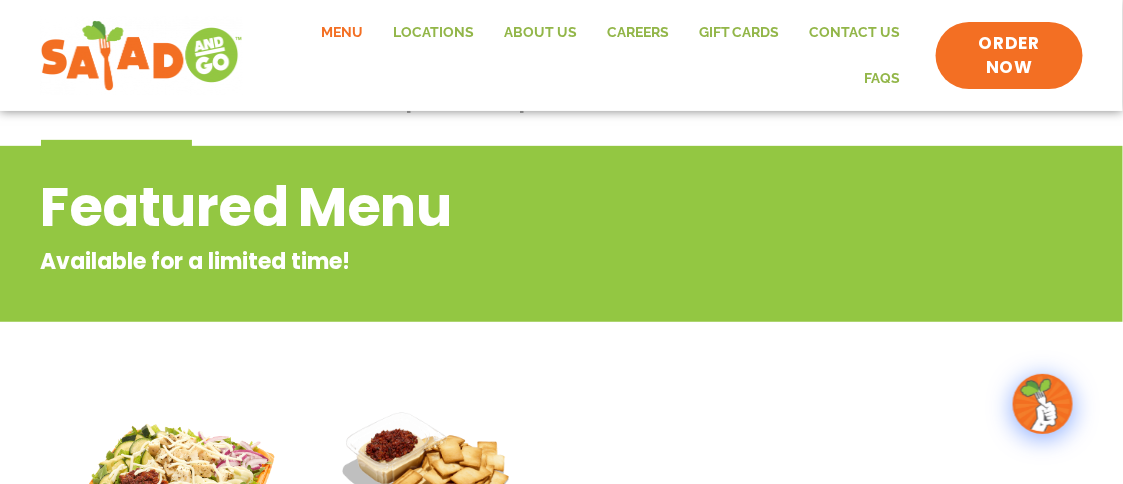 scroll, scrollTop: 0, scrollLeft: 0, axis: both 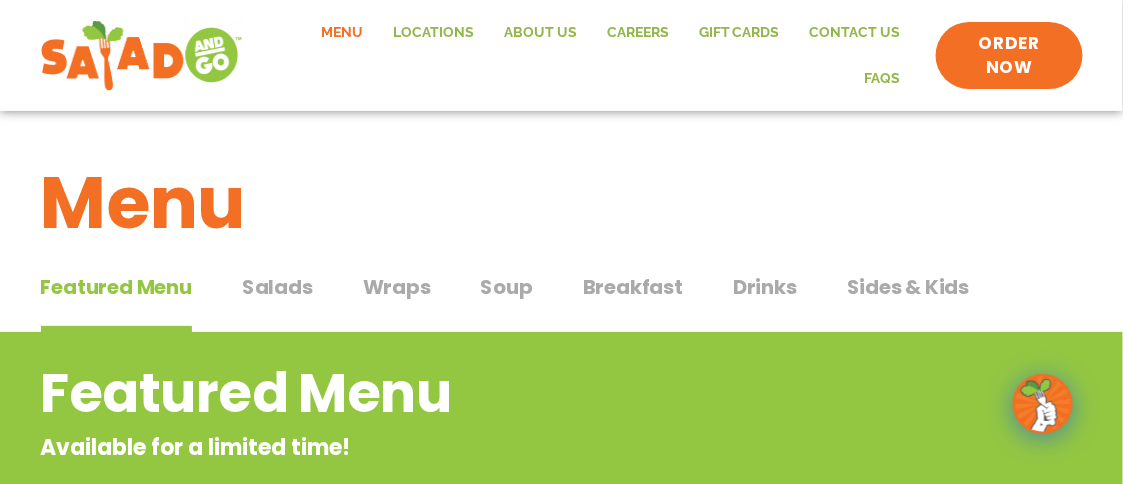 click on "Salads" at bounding box center (277, 287) 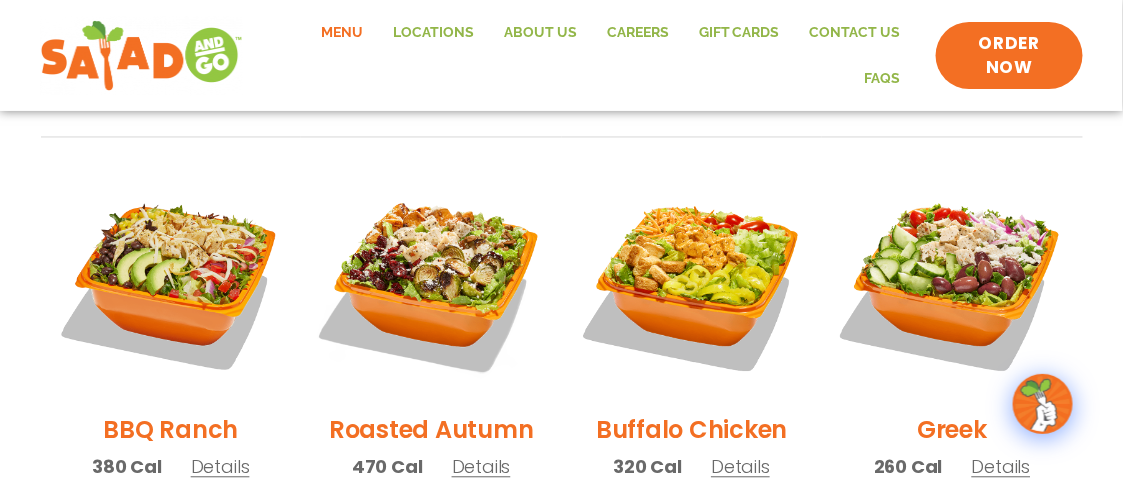 scroll, scrollTop: 1000, scrollLeft: 0, axis: vertical 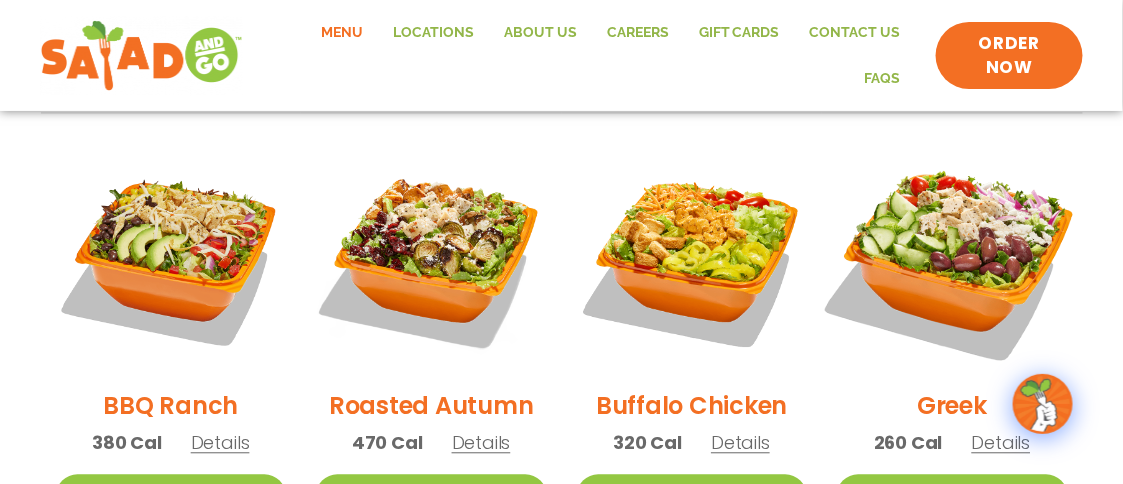 click at bounding box center (952, 259) 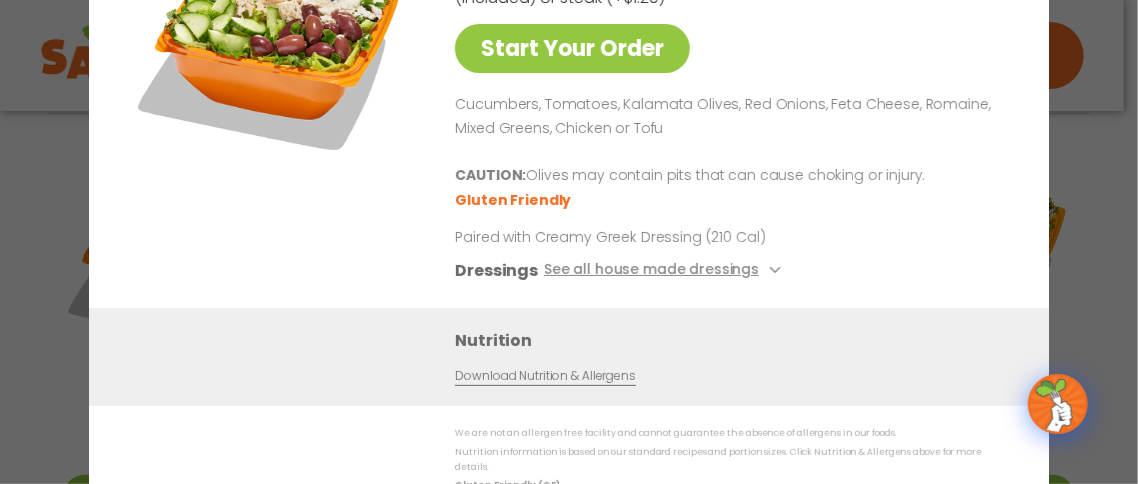 click on "Greek Salad  260 Cal  Pick your protein: roasted chicken, buffalo chicken or tofu (included) or steak (+$1.20)   Start Your Order Cucumbers, Tomatoes, Kalamata Olives, Red Onions, Feta Cheese, Romaine, Mixed Greens, Chicken or Tofu   CAUTION:  Olives may contain pits that can cause choking or injury. Gluten Friendly Paired with Creamy Greek Dressing (210 Cal) Dressings   See all house made dressings    Creamy Greek GF   Balsamic Vinaigrette GF DF V   BBQ Ranch GF   Caesar GF   Creamy Blue Cheese GF   Jalapeño Ranch GF   Ranch GF   Thai Peanut GF DF" at bounding box center (728, 105) 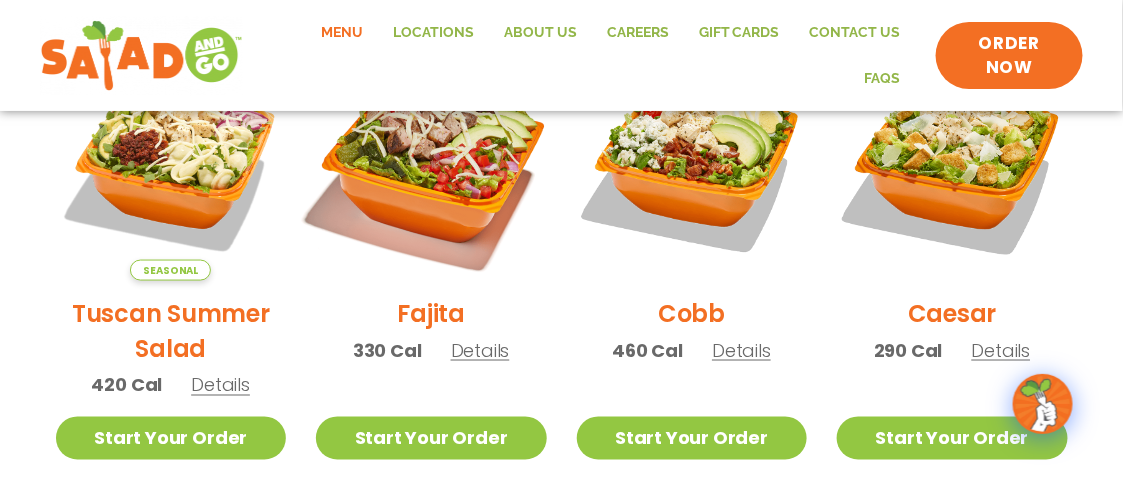 scroll, scrollTop: 600, scrollLeft: 0, axis: vertical 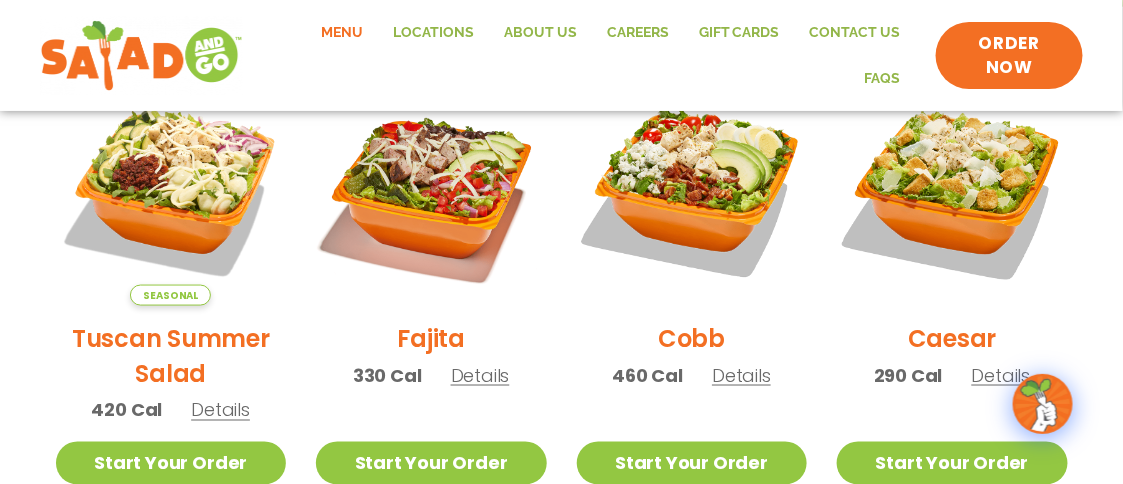click at bounding box center (692, 190) 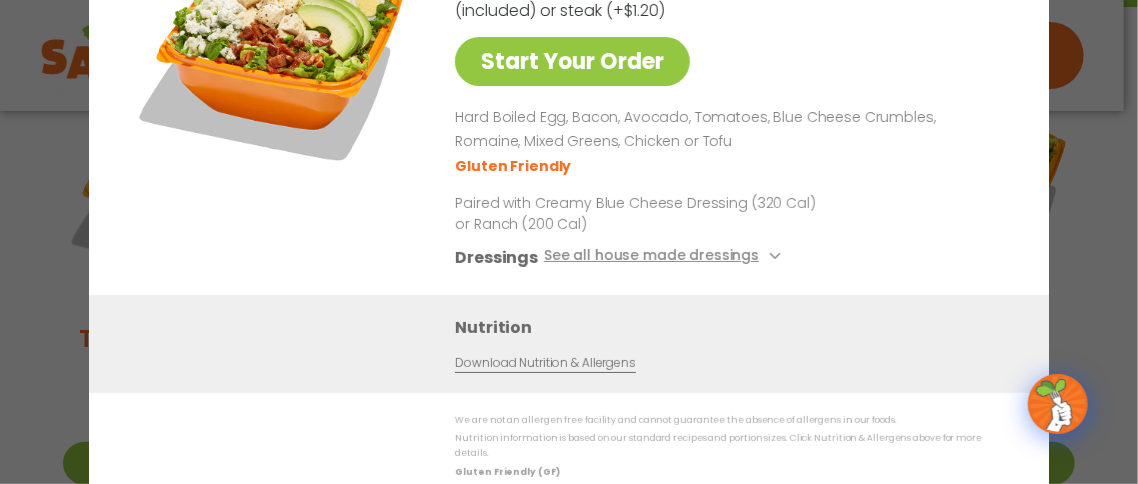 click on "Start Your Order Cobb Salad  460 Cal  Pick your protein: roasted chicken, buffalo chicken or tofu (included) or steak (+$1.20)   Start Your Order Hard Boiled Egg, Bacon, Avocado, Tomatoes, Blue Cheese Crumbles, Romaine, Mixed Greens, Chicken or Tofu Gluten Friendly Paired with Creamy Blue Cheese Dressing (320 Cal) or Ranch (200 Cal) Dressings   See all house made dressings    Creamy Blue Cheese GF   Balsamic Vinaigrette GF DF V   BBQ Ranch GF   Caesar GF   Creamy Greek GF   Jalapeño Ranch GF   Ranch GF   Thai Peanut GF DF Nutrition   Download Nutrition & Allergens We are not an allergen free facility and cannot guarantee the absence of allergens in our foods. Nutrition information is based on our standard recipes and portion sizes. Click Nutrition & Allergens above for more details. Gluten Friendly (GF) Dairy Friendly (DF)" at bounding box center [569, 242] 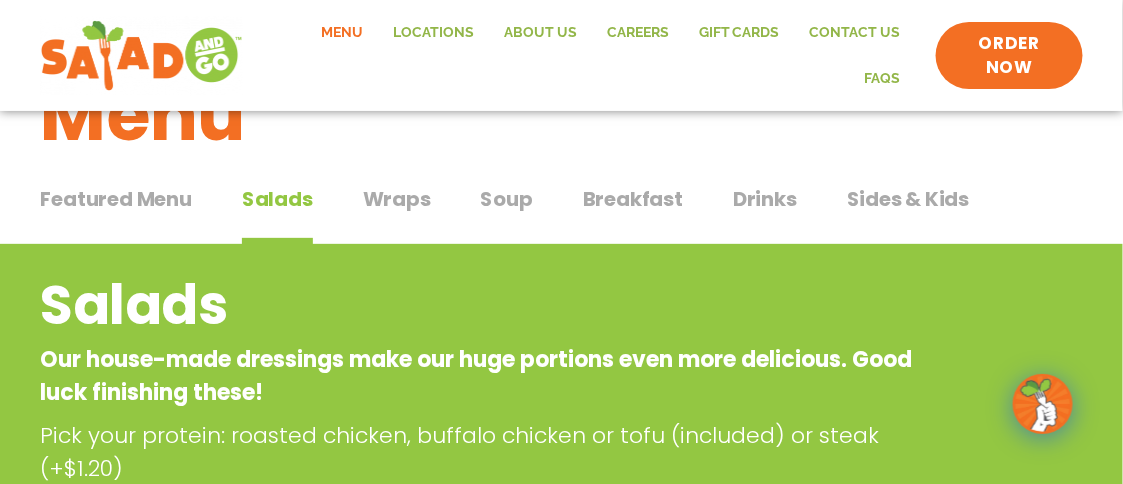 scroll, scrollTop: 0, scrollLeft: 0, axis: both 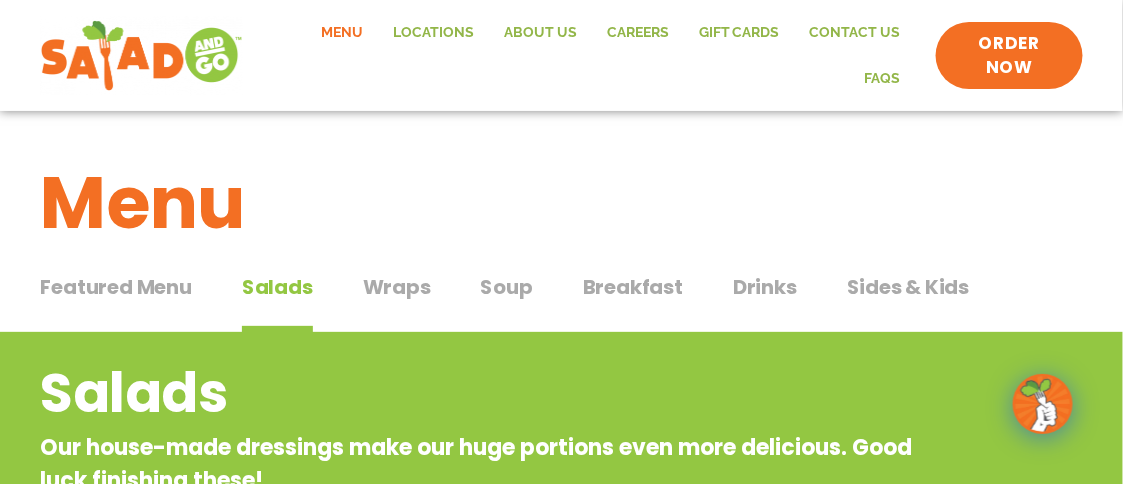 click on "Wraps" at bounding box center [397, 287] 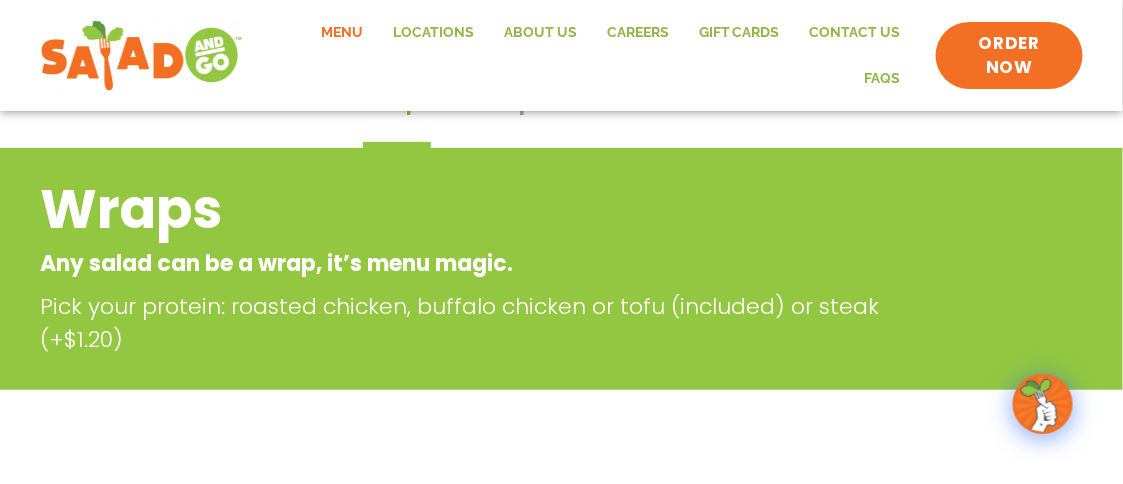 scroll, scrollTop: 0, scrollLeft: 0, axis: both 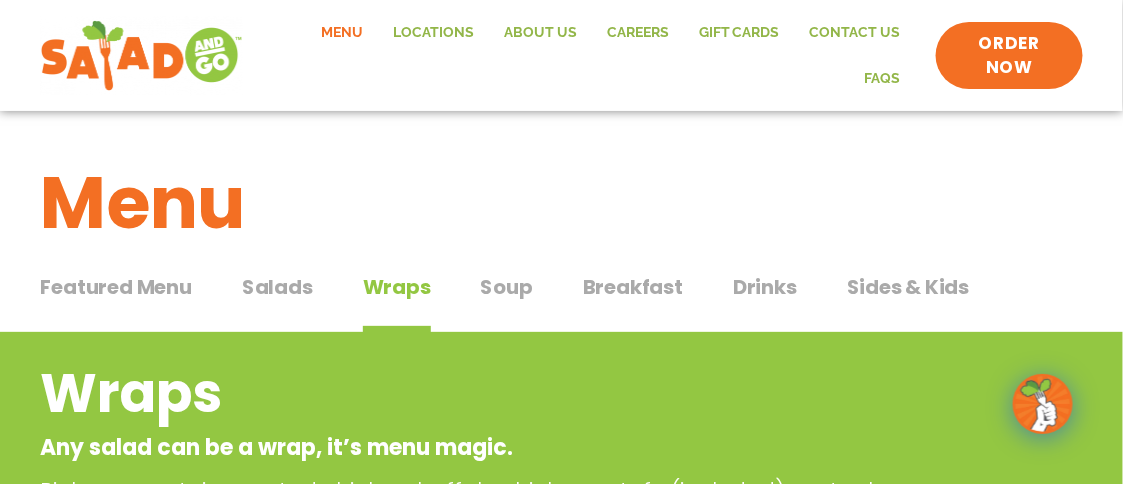 click on "Breakfast" at bounding box center [633, 287] 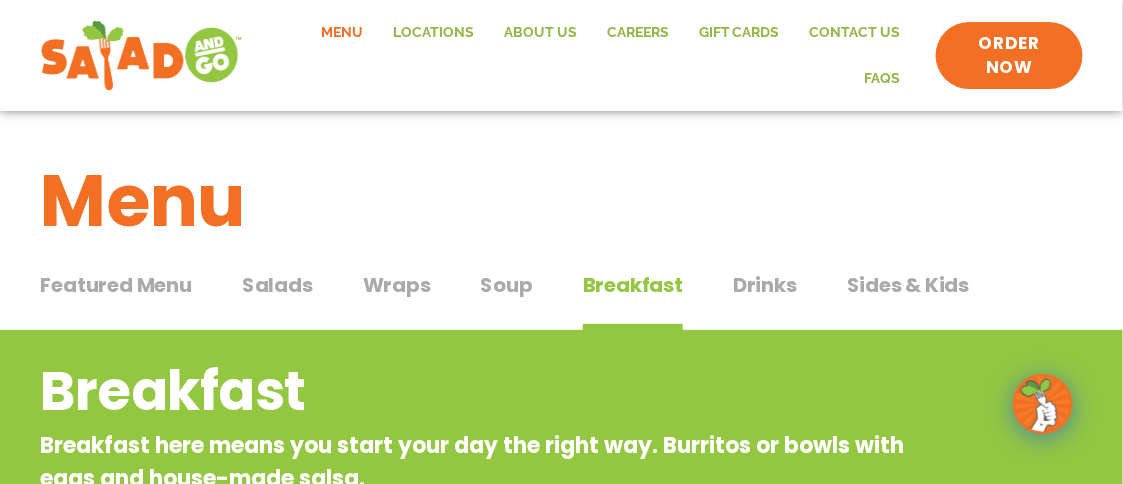 scroll, scrollTop: 0, scrollLeft: 0, axis: both 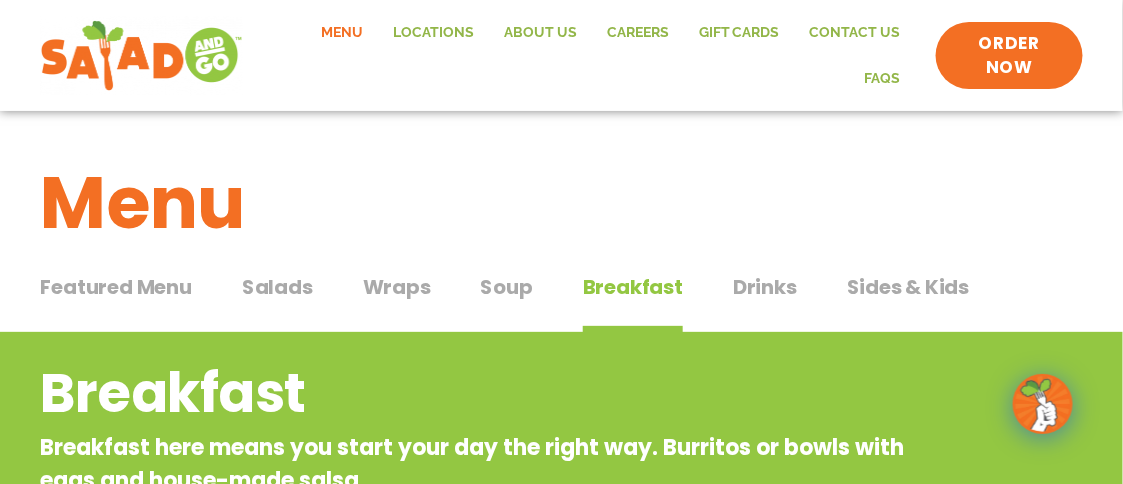 click on "Drinks" at bounding box center (765, 287) 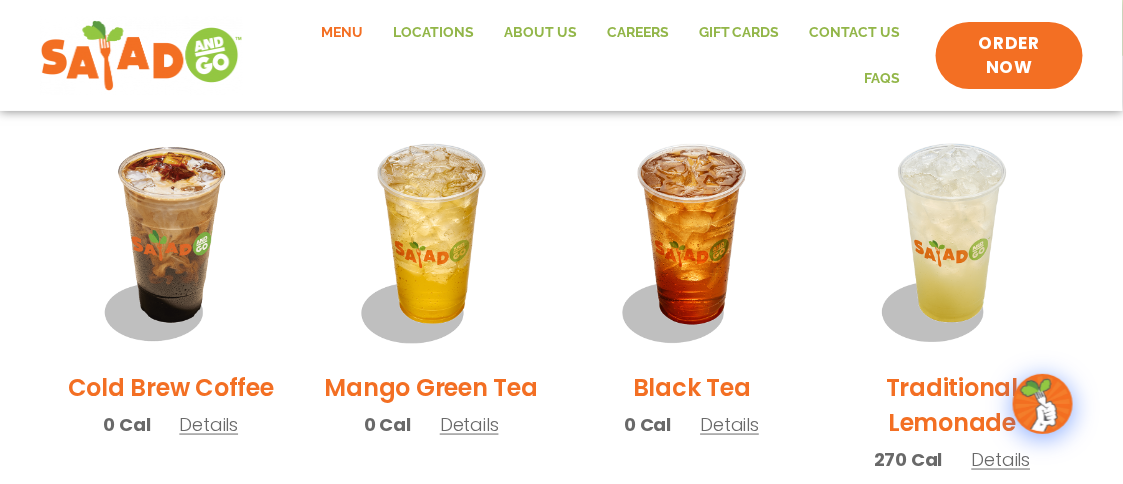 scroll, scrollTop: 500, scrollLeft: 0, axis: vertical 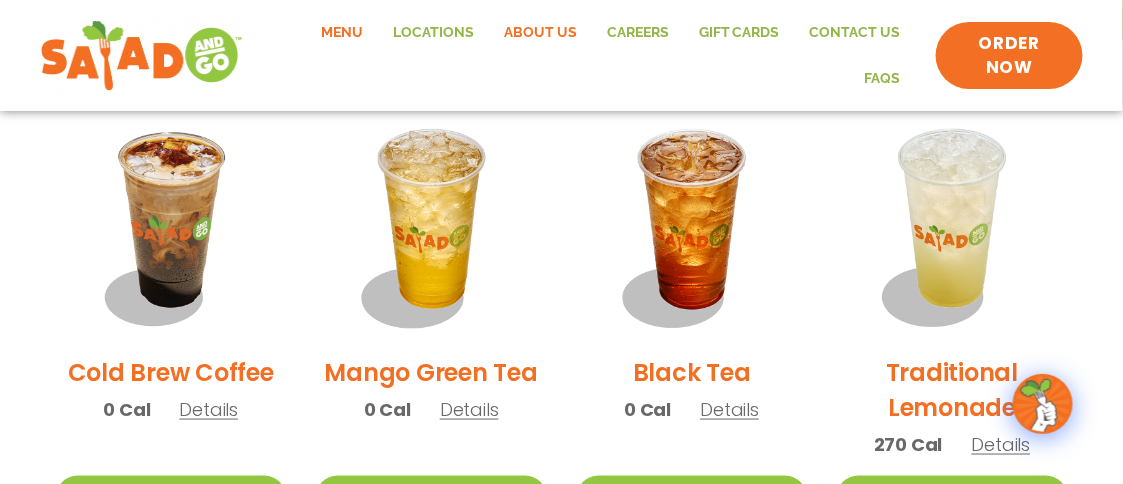 click on "About Us" 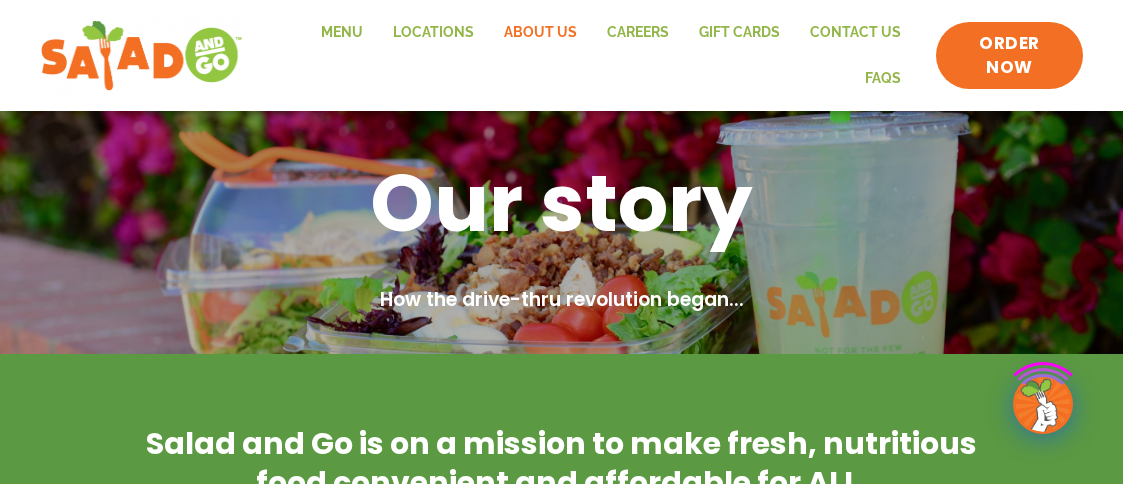 scroll, scrollTop: 0, scrollLeft: 0, axis: both 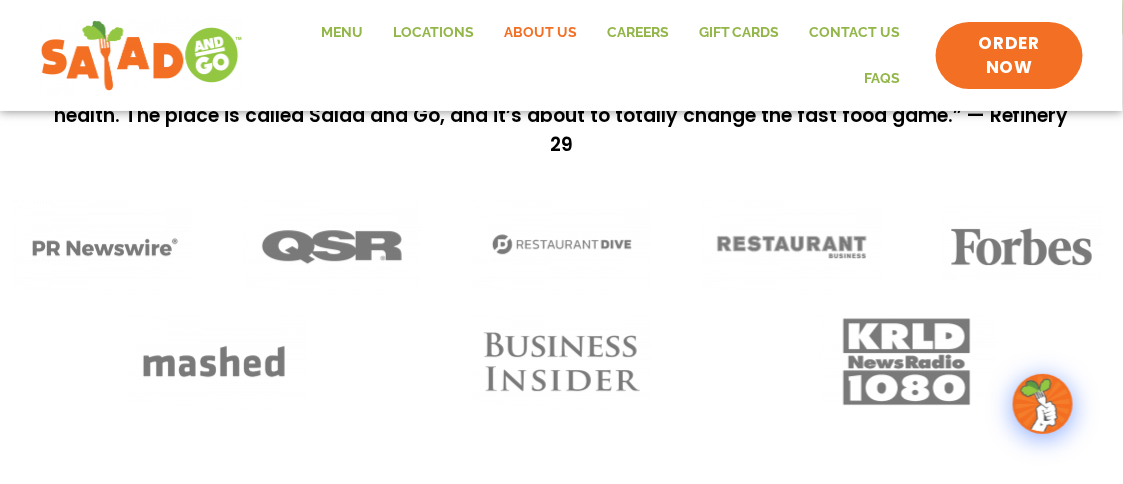click at bounding box center (1022, 247) 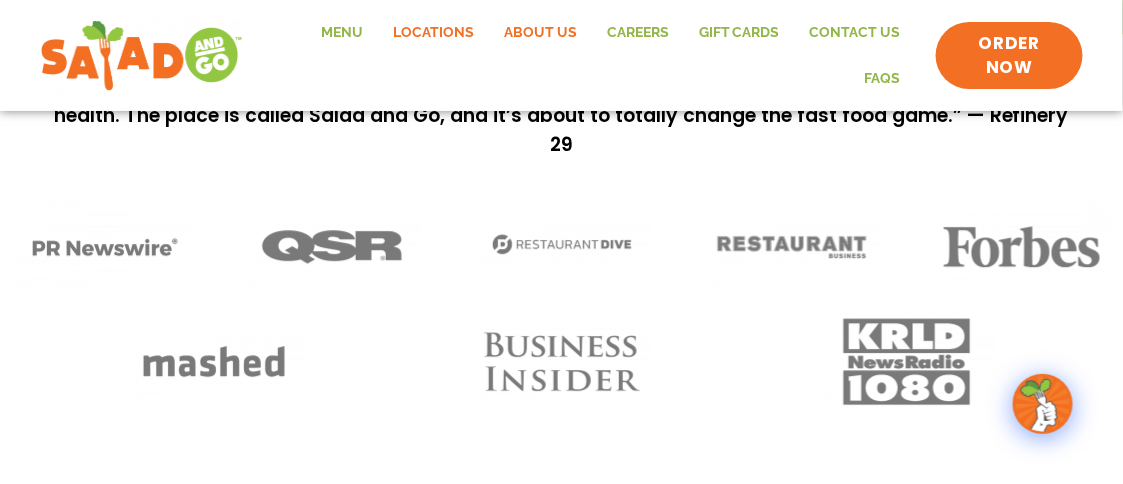 click on "Locations" 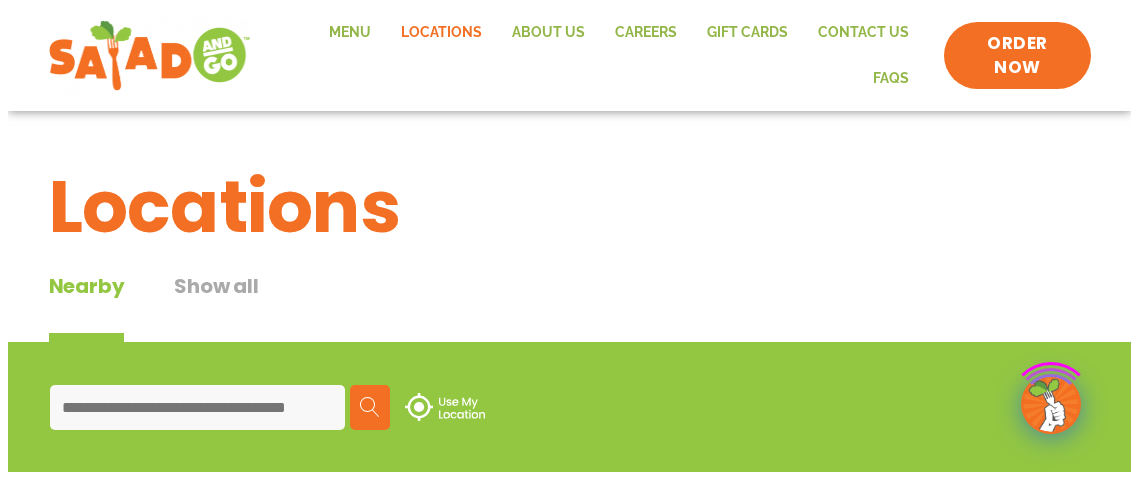 scroll, scrollTop: 0, scrollLeft: 0, axis: both 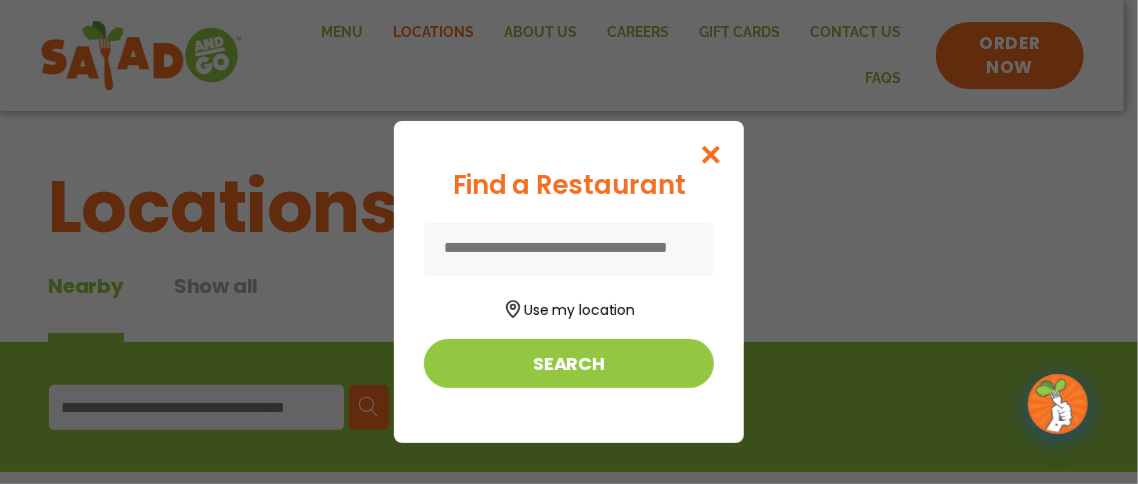 click at bounding box center (569, 249) 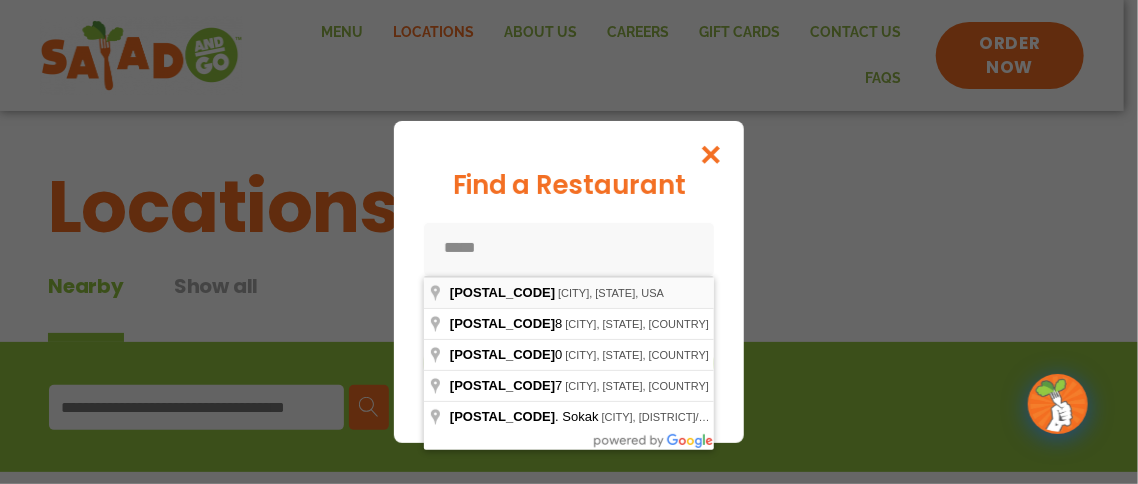 type on "**********" 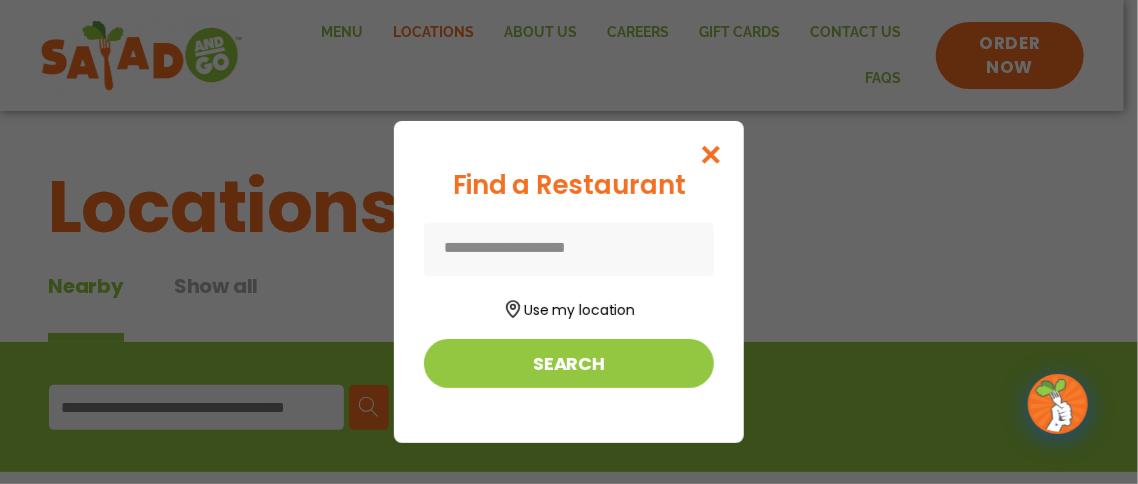 type on "**********" 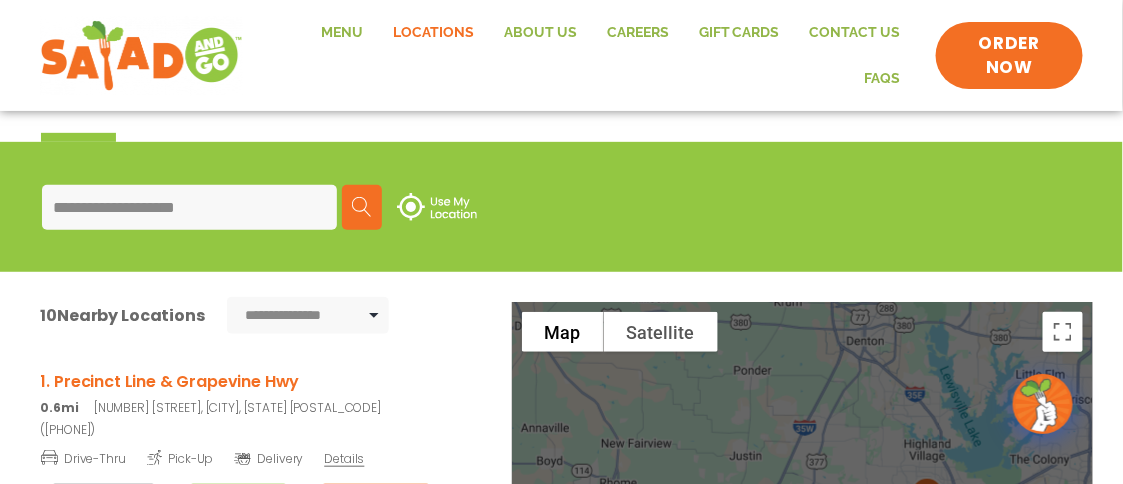 scroll, scrollTop: 299, scrollLeft: 0, axis: vertical 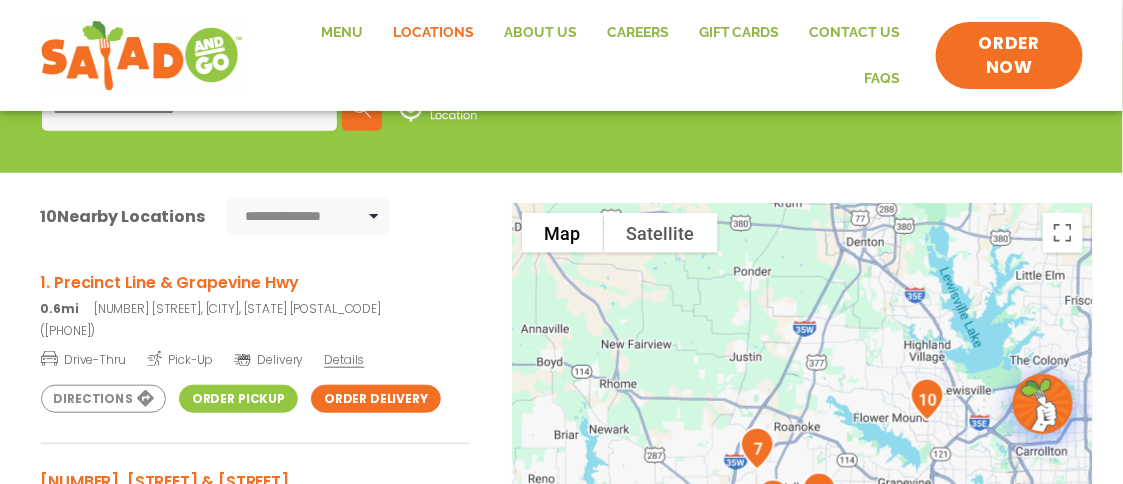 click on "Directions" at bounding box center [103, 399] 